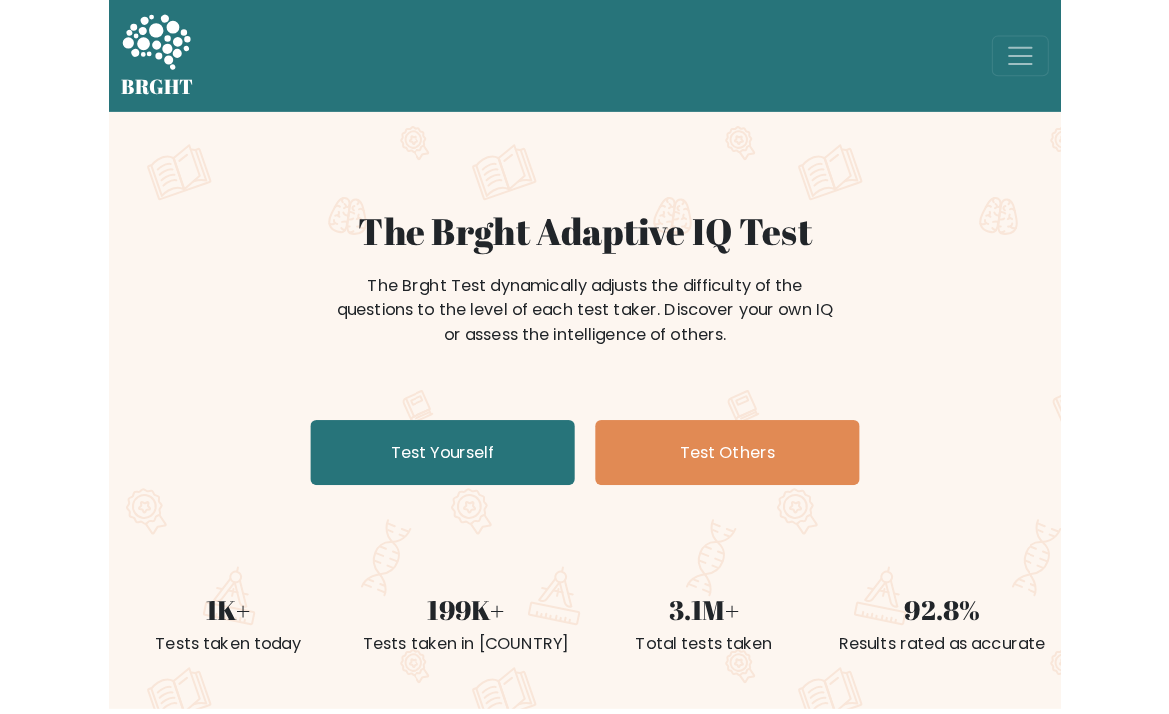 scroll, scrollTop: 0, scrollLeft: 0, axis: both 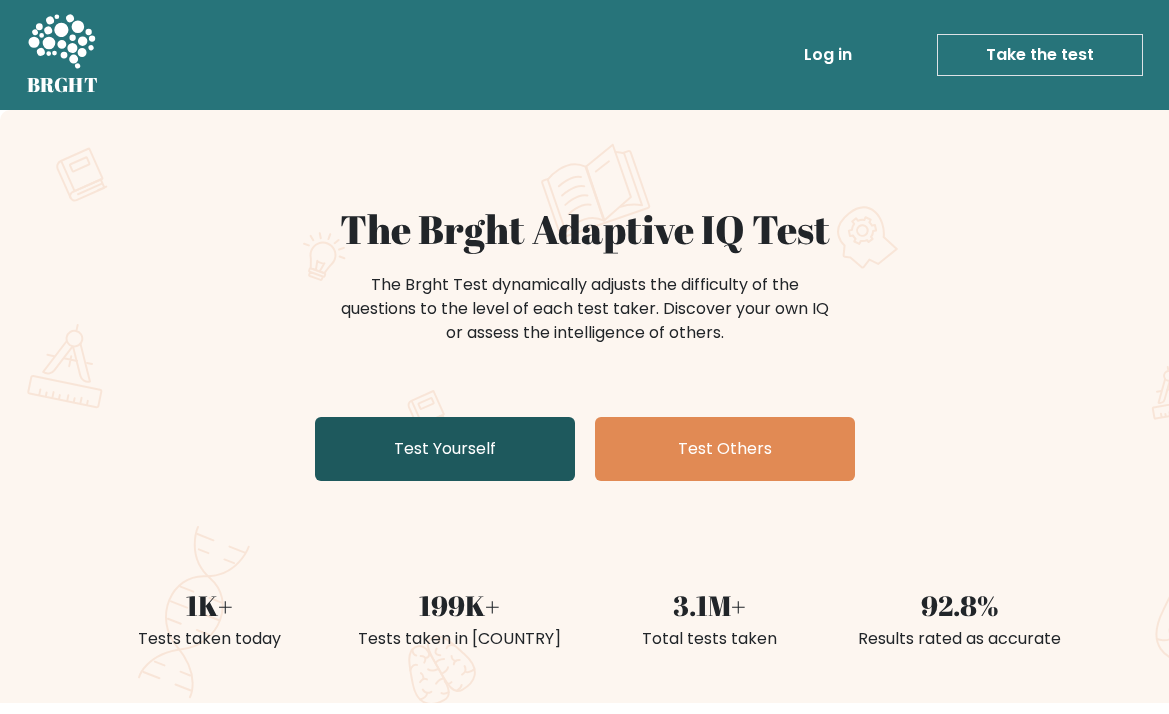 click on "Test Yourself" at bounding box center [445, 449] 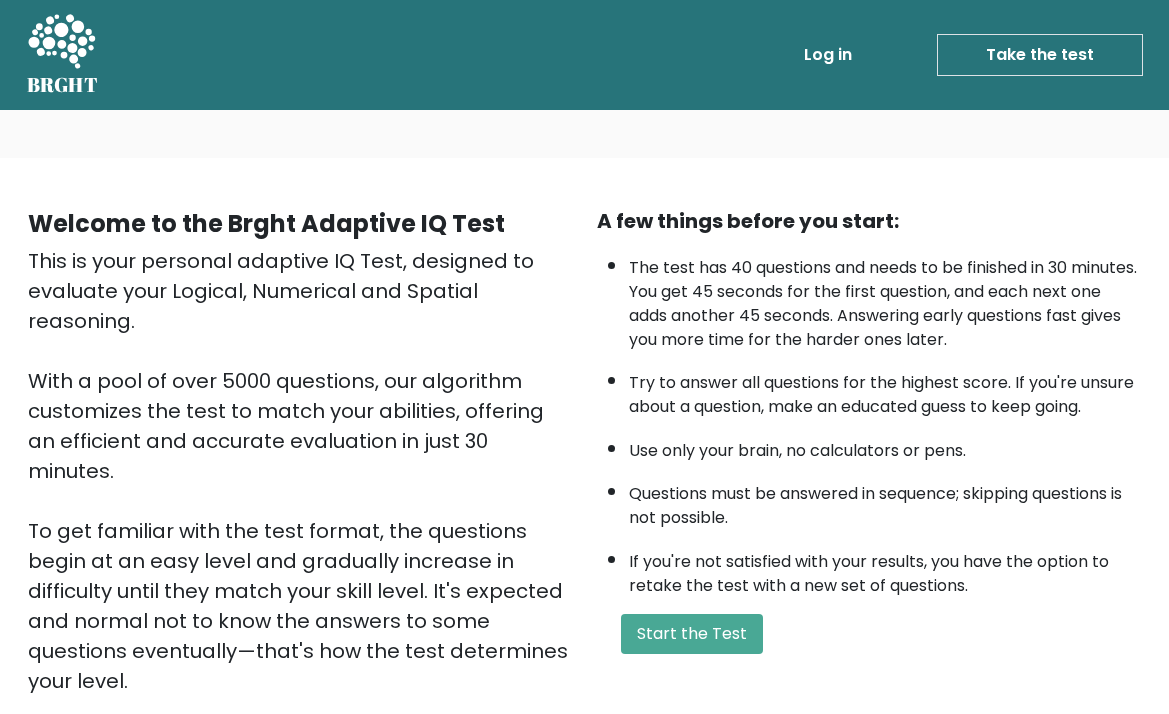 scroll, scrollTop: 0, scrollLeft: 0, axis: both 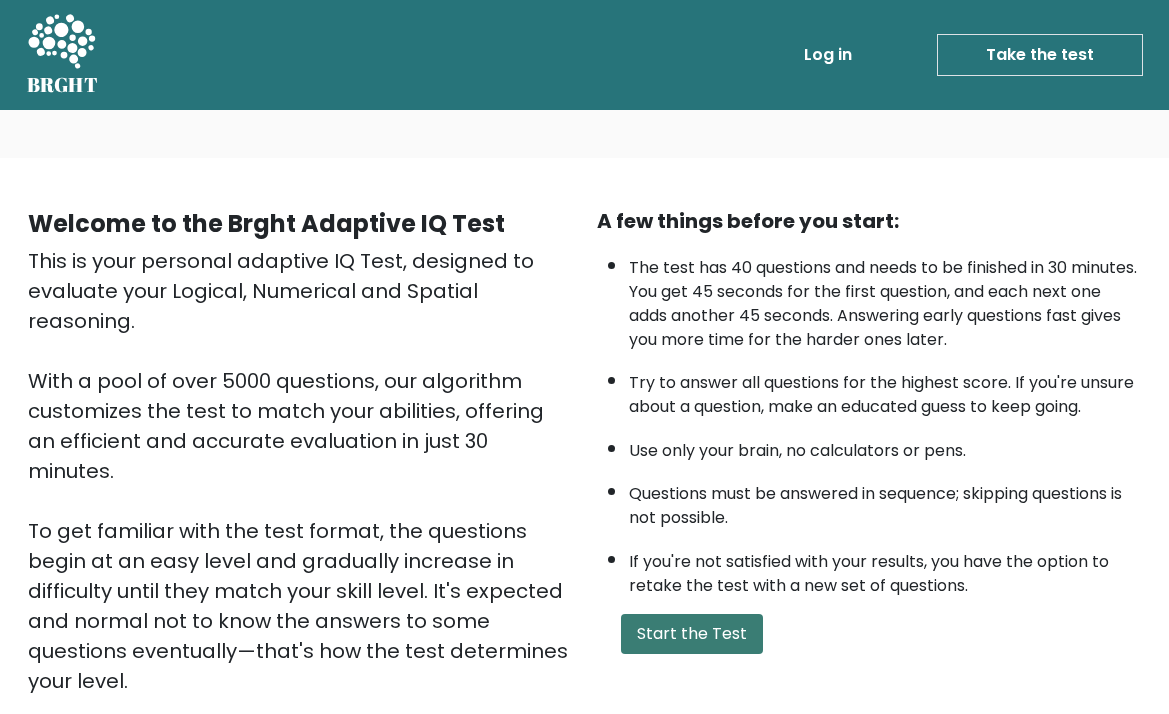 click on "Start the Test" at bounding box center (692, 634) 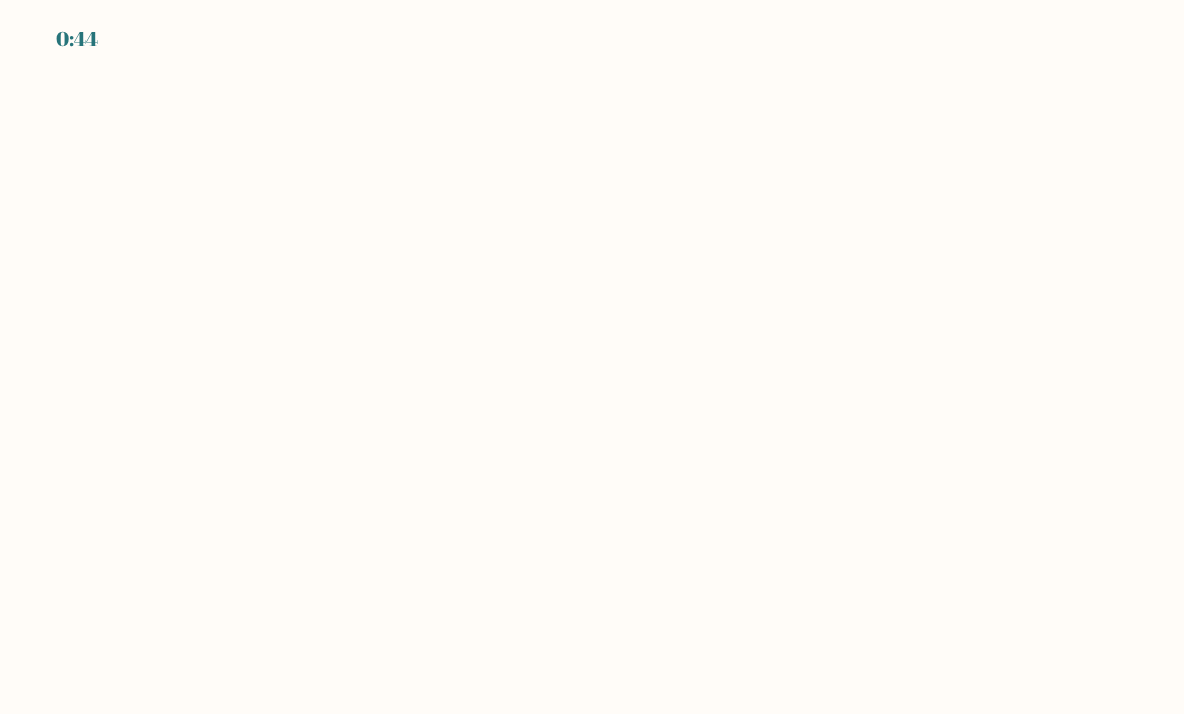 scroll, scrollTop: 0, scrollLeft: 0, axis: both 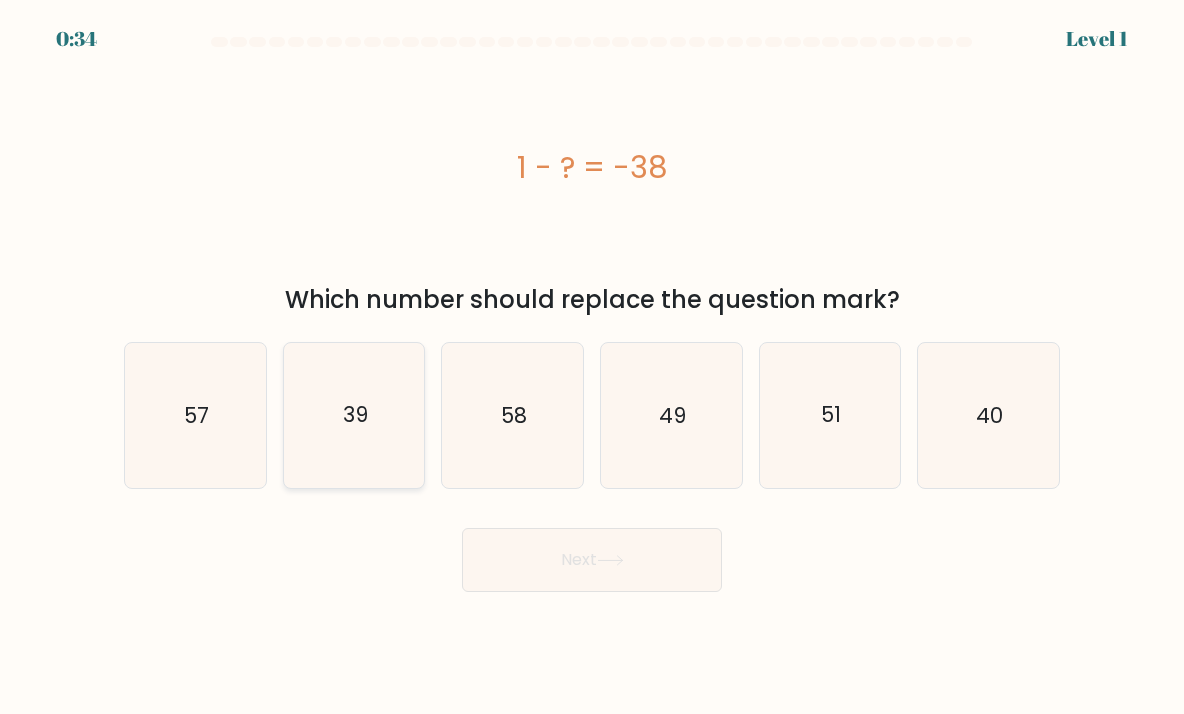 click on "39" 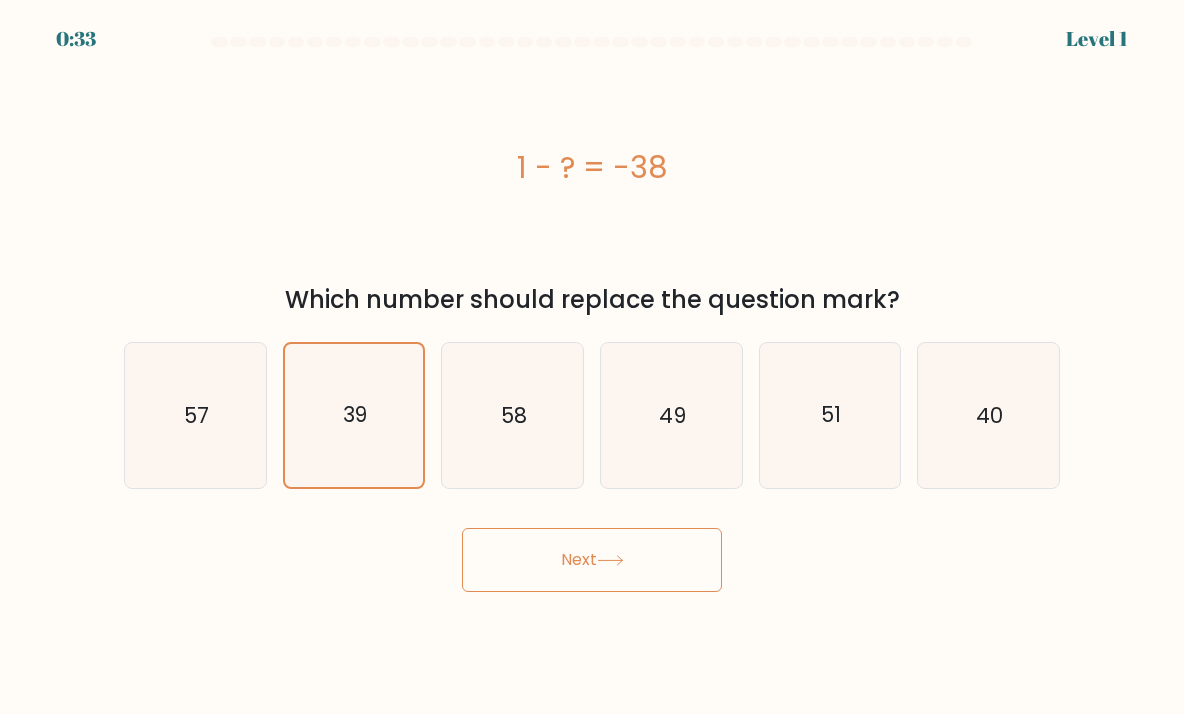 click on "Next" at bounding box center [592, 560] 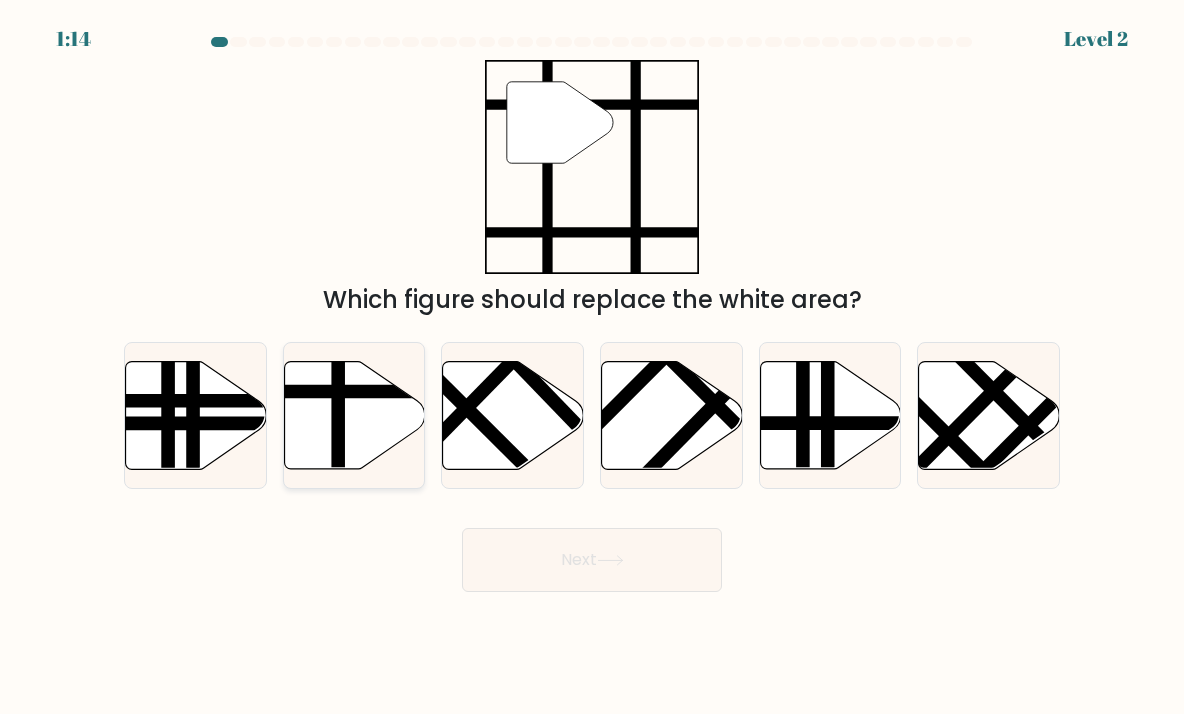 click 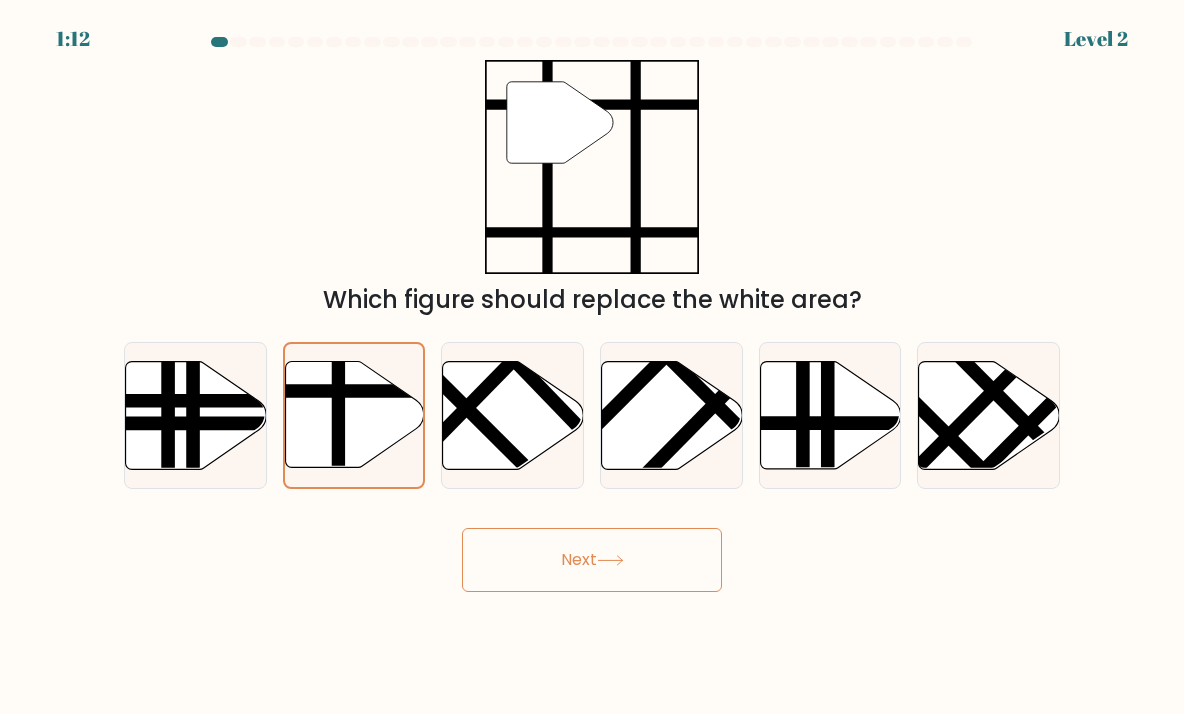click on "Next" at bounding box center (592, 560) 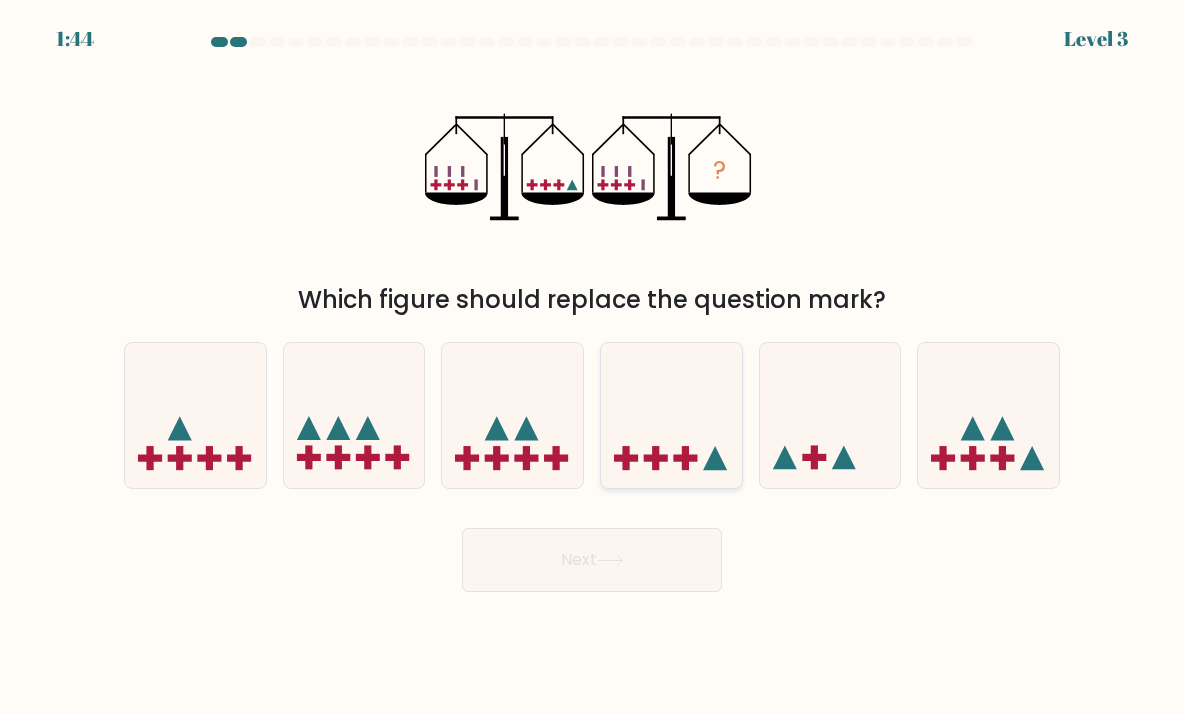 click 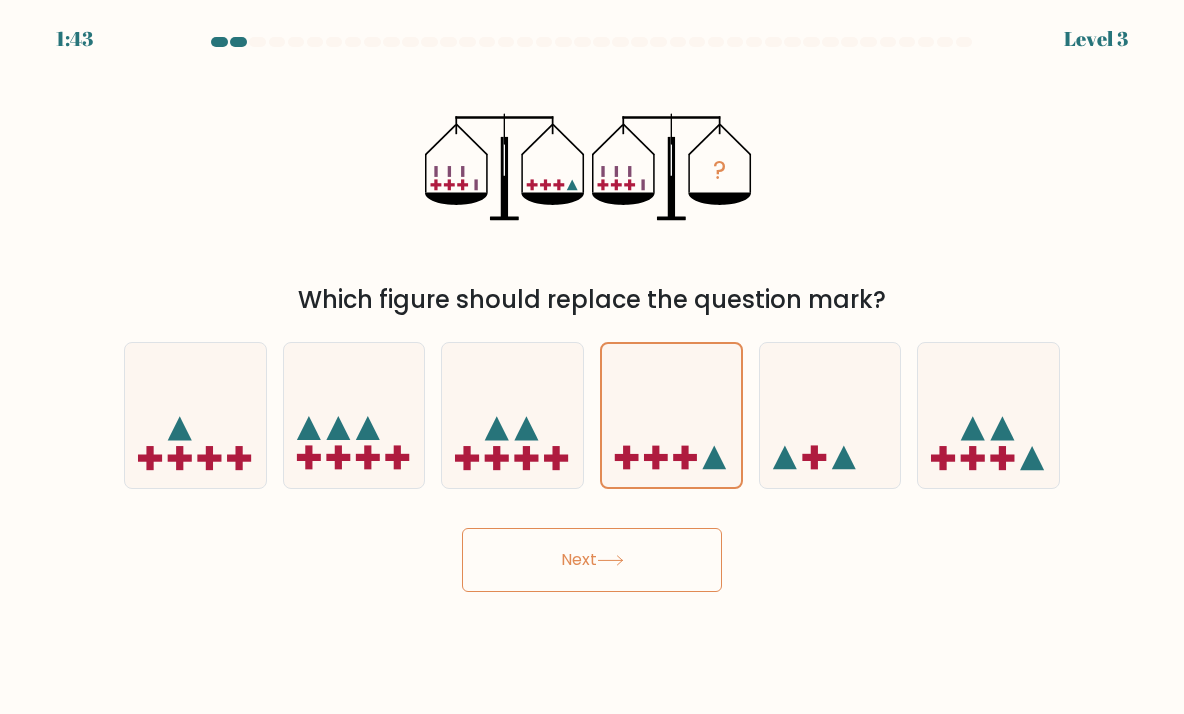 click 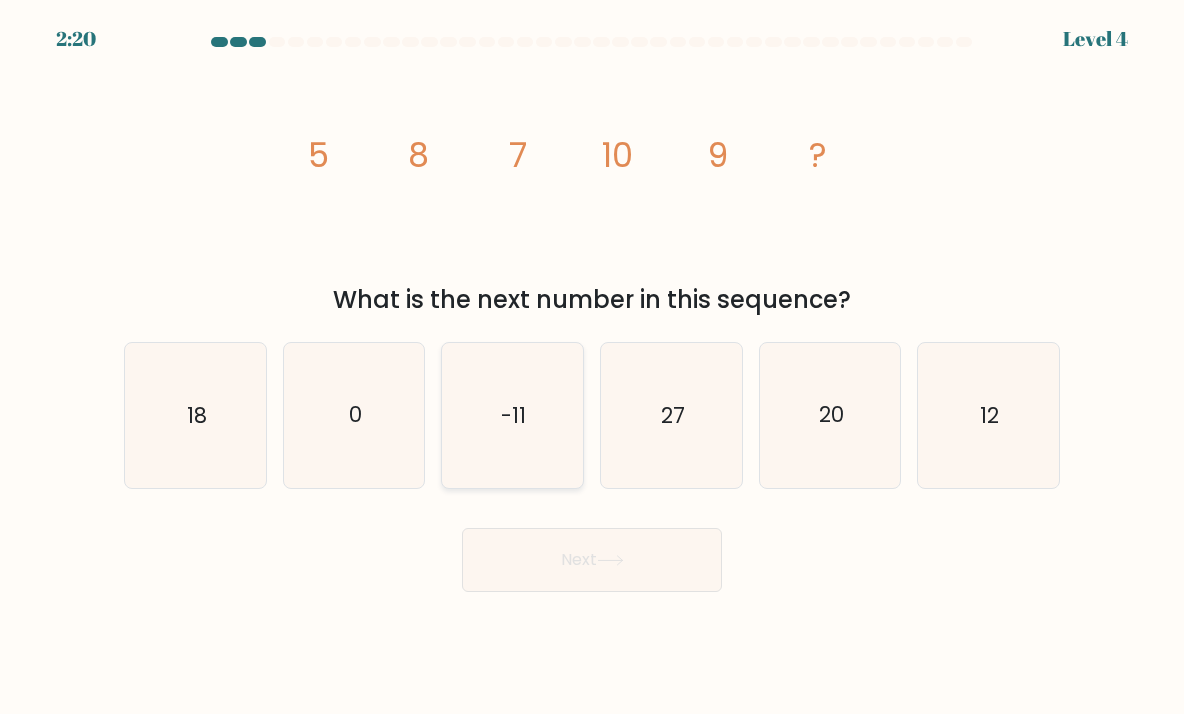 click on "-11" 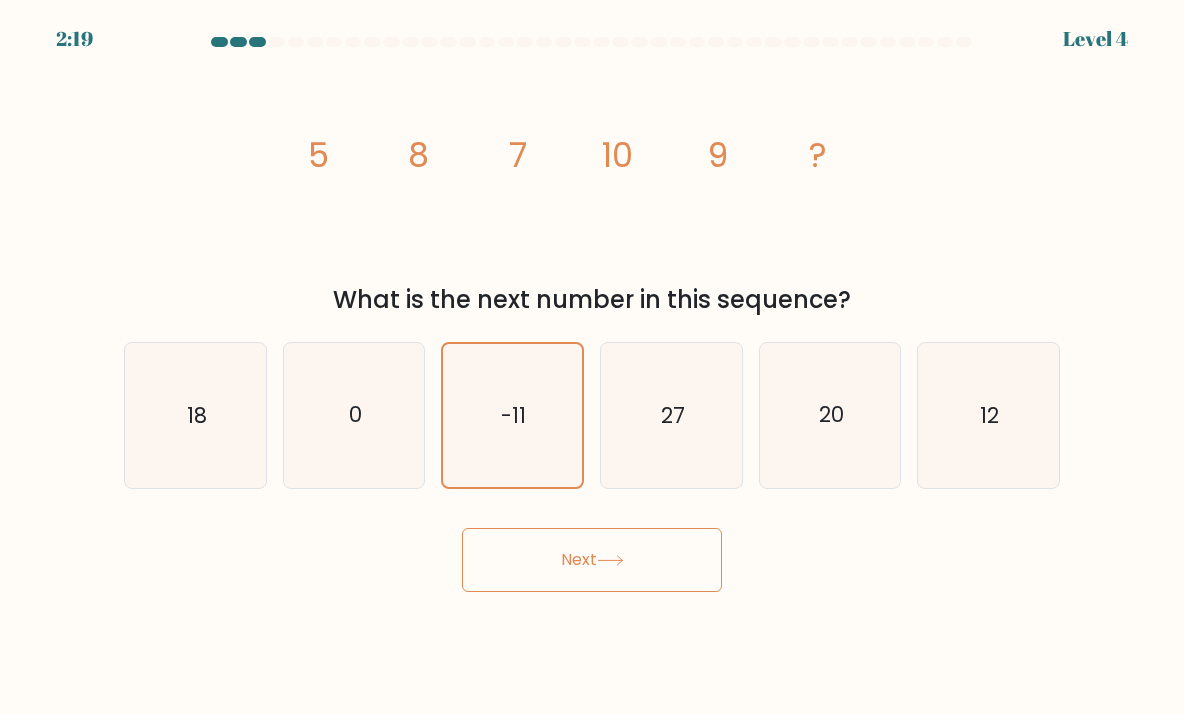 click on "Next" at bounding box center [592, 560] 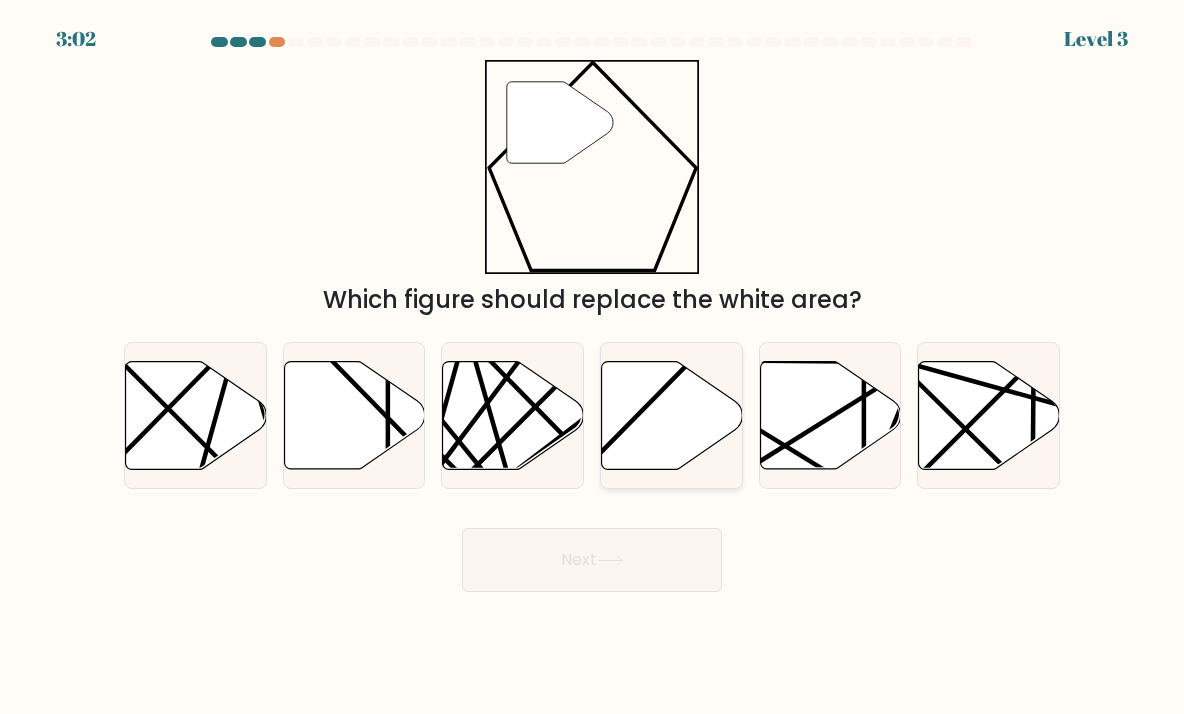 click 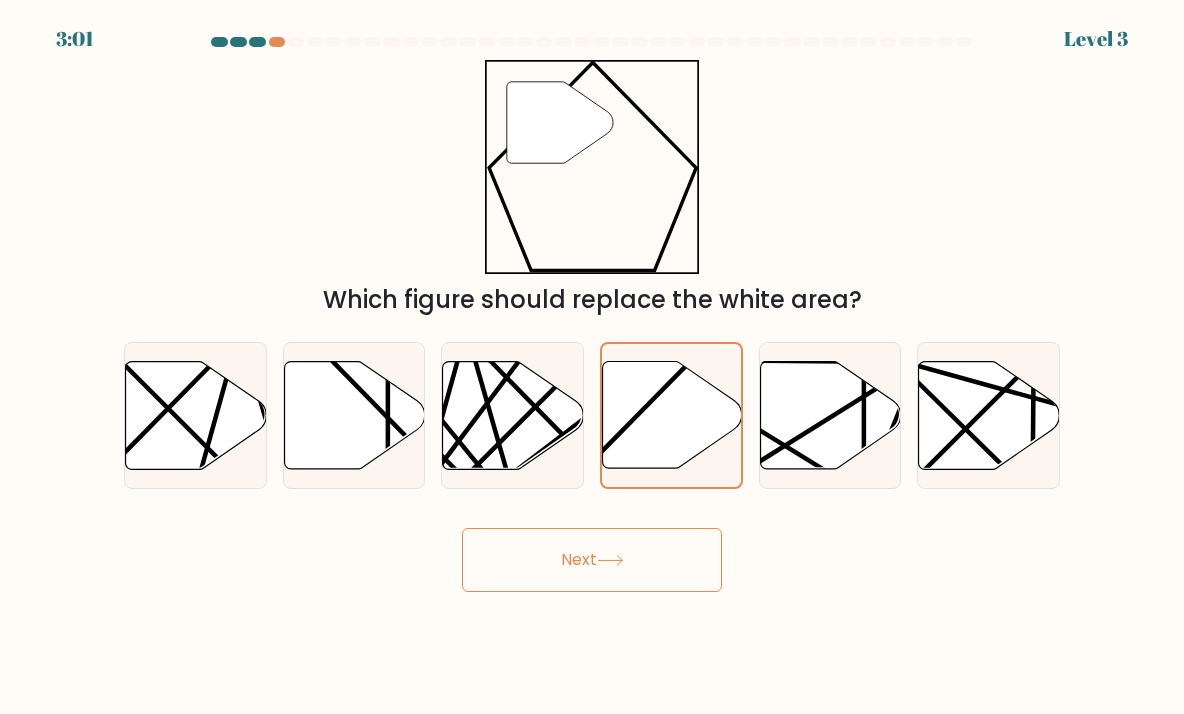 click on "Next" at bounding box center [592, 560] 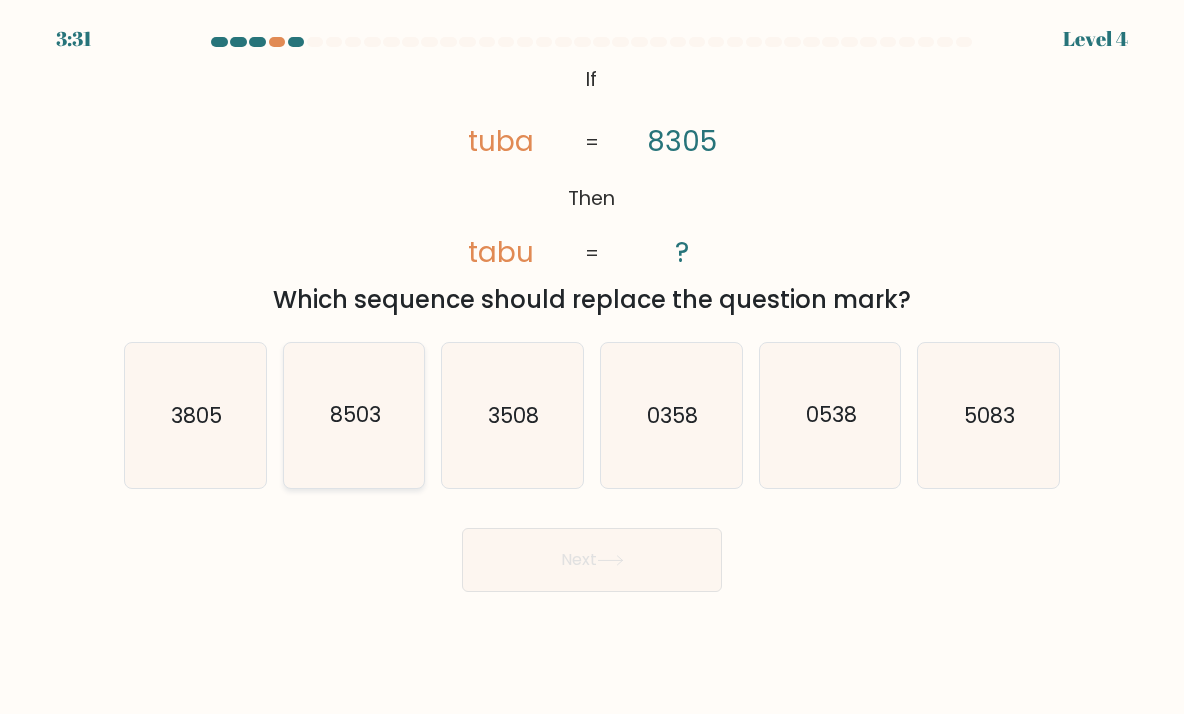 click on "8503" 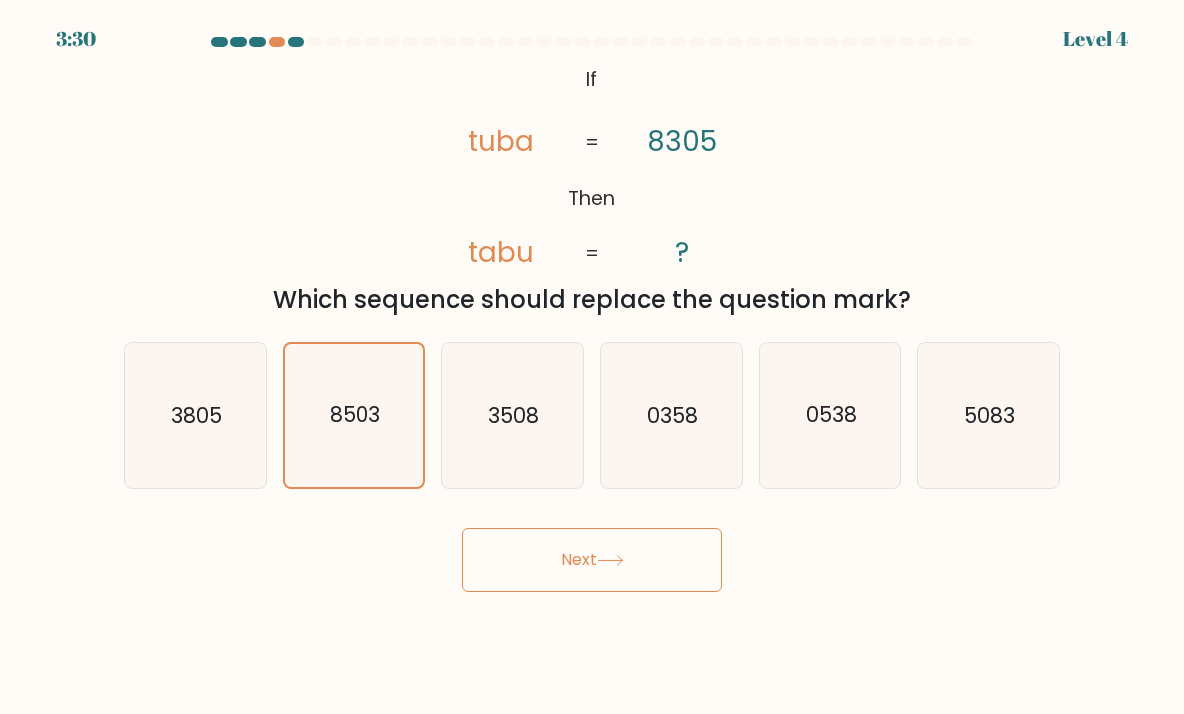 click on "Next" at bounding box center [592, 560] 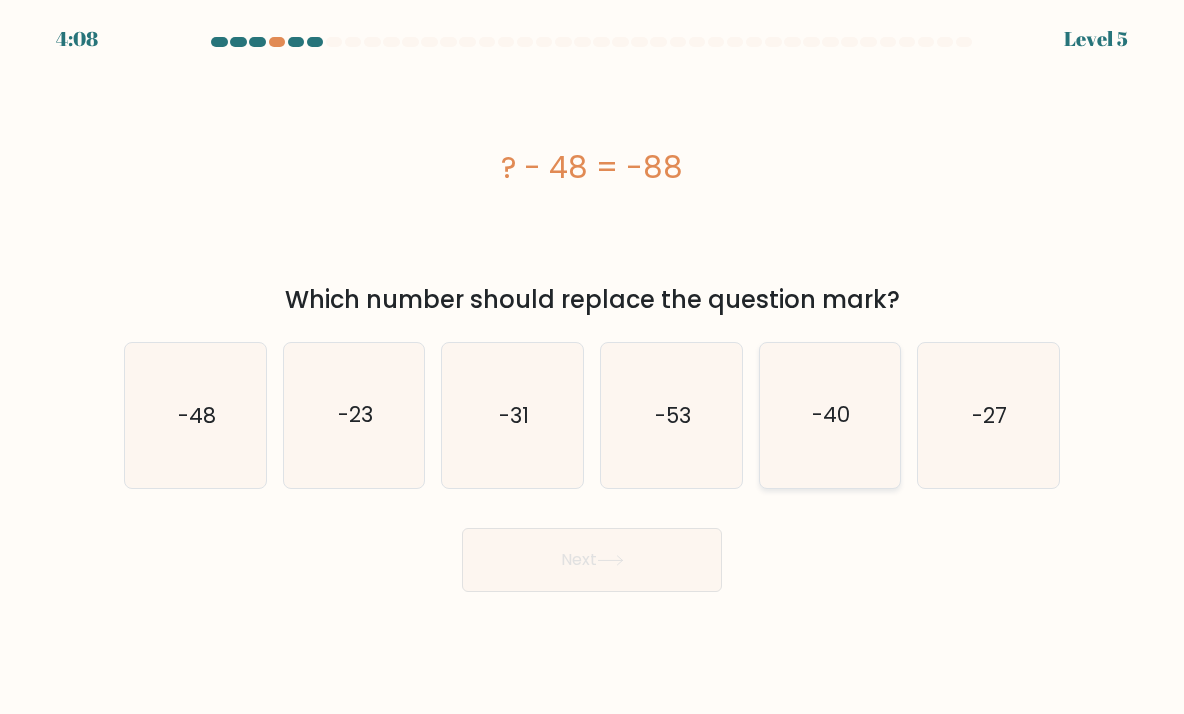 click on "-40" 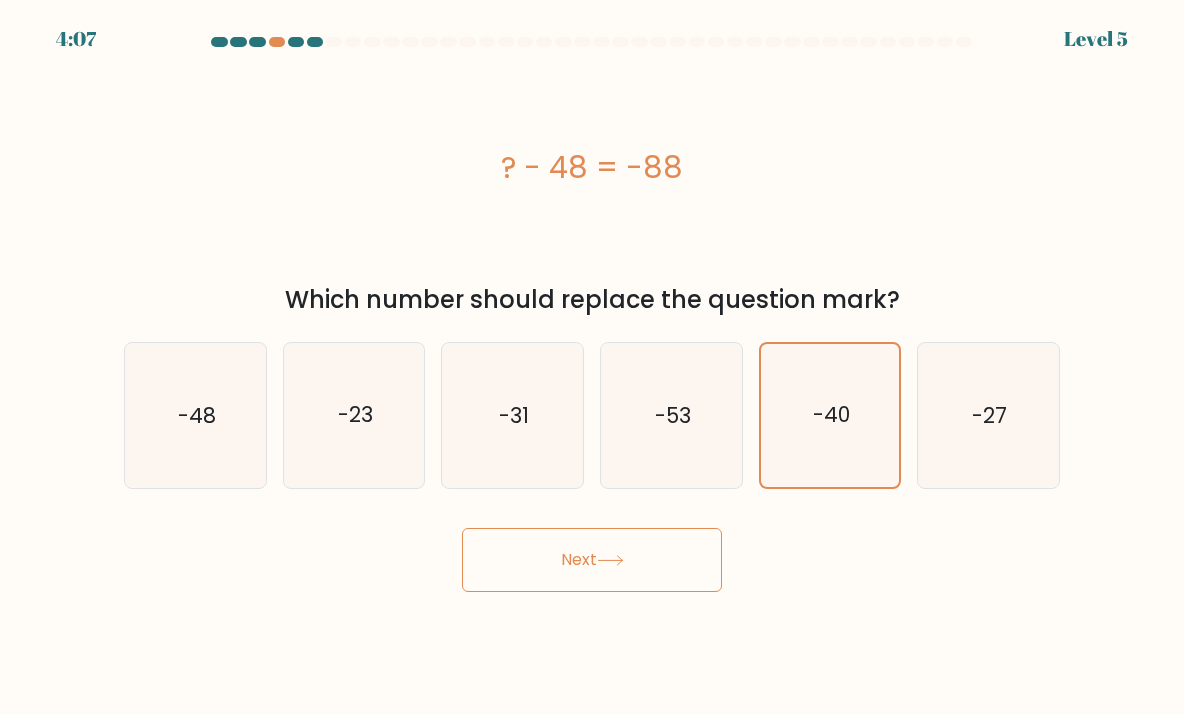 click on "Next" at bounding box center (592, 560) 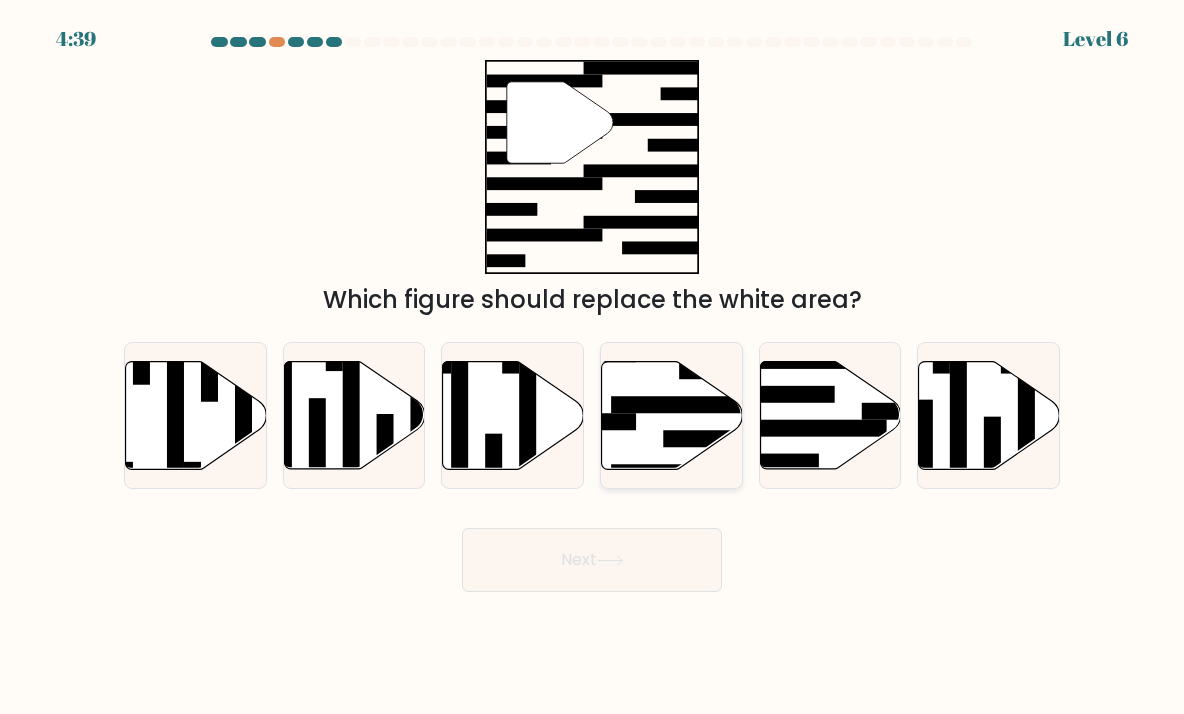 click 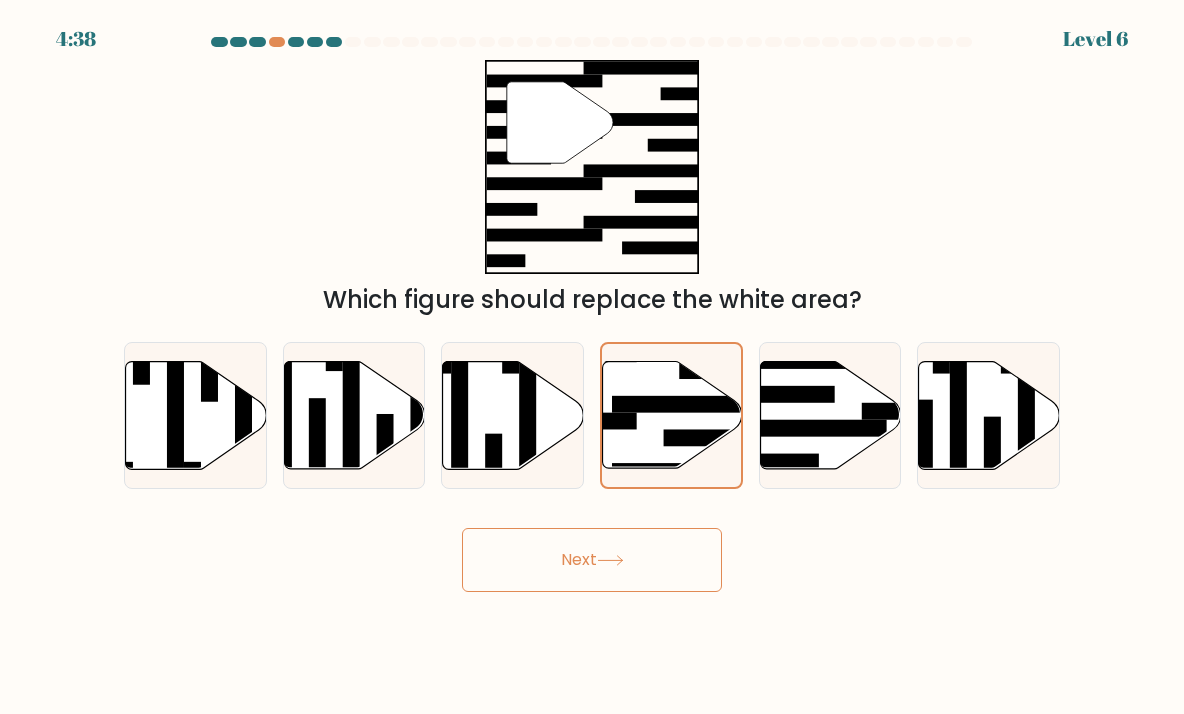 click on "Next" at bounding box center (592, 560) 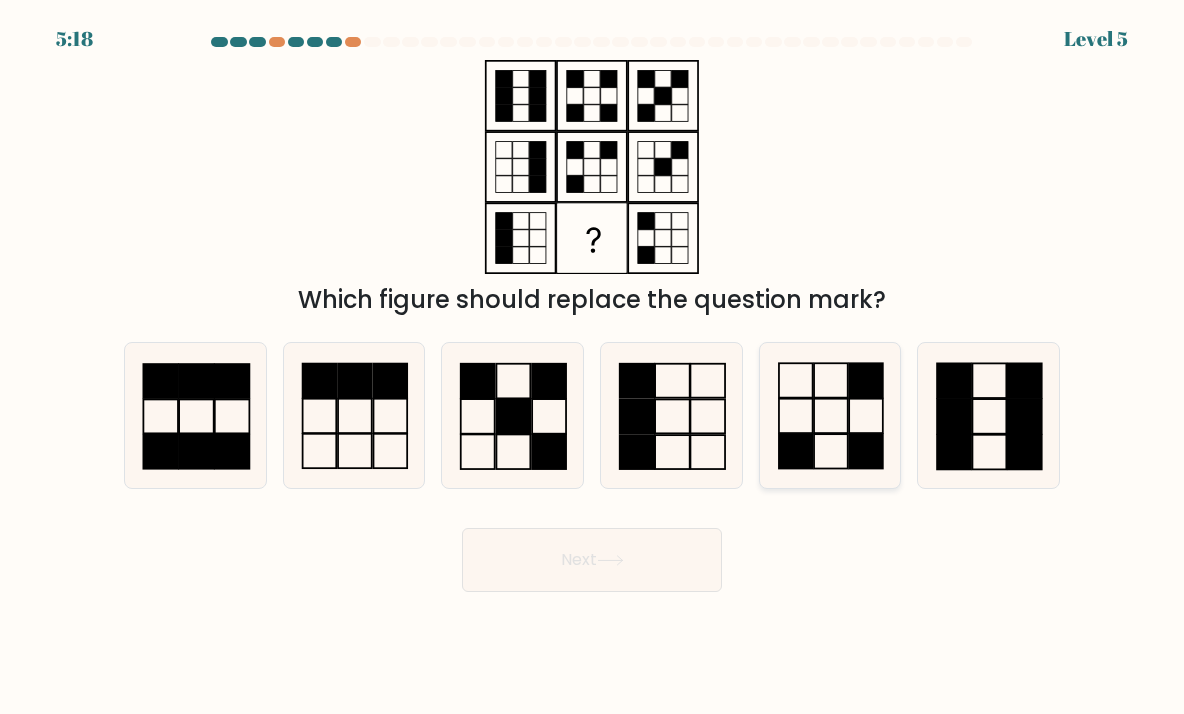 click 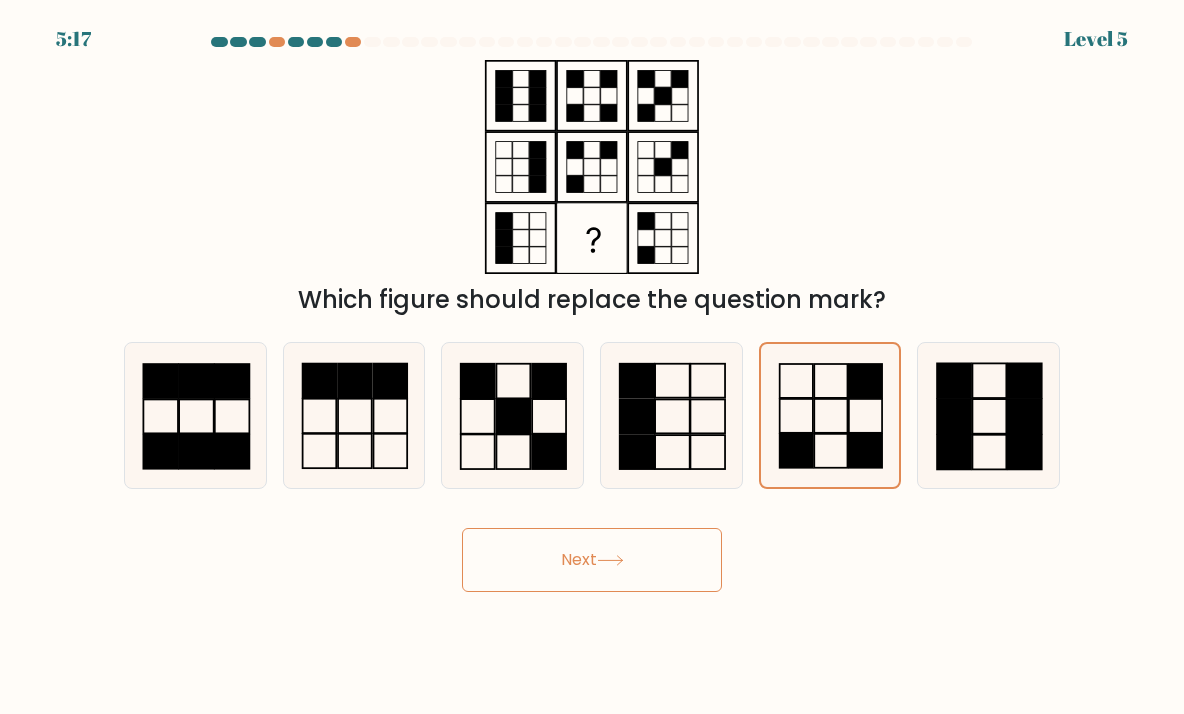 click on "Next" at bounding box center (592, 560) 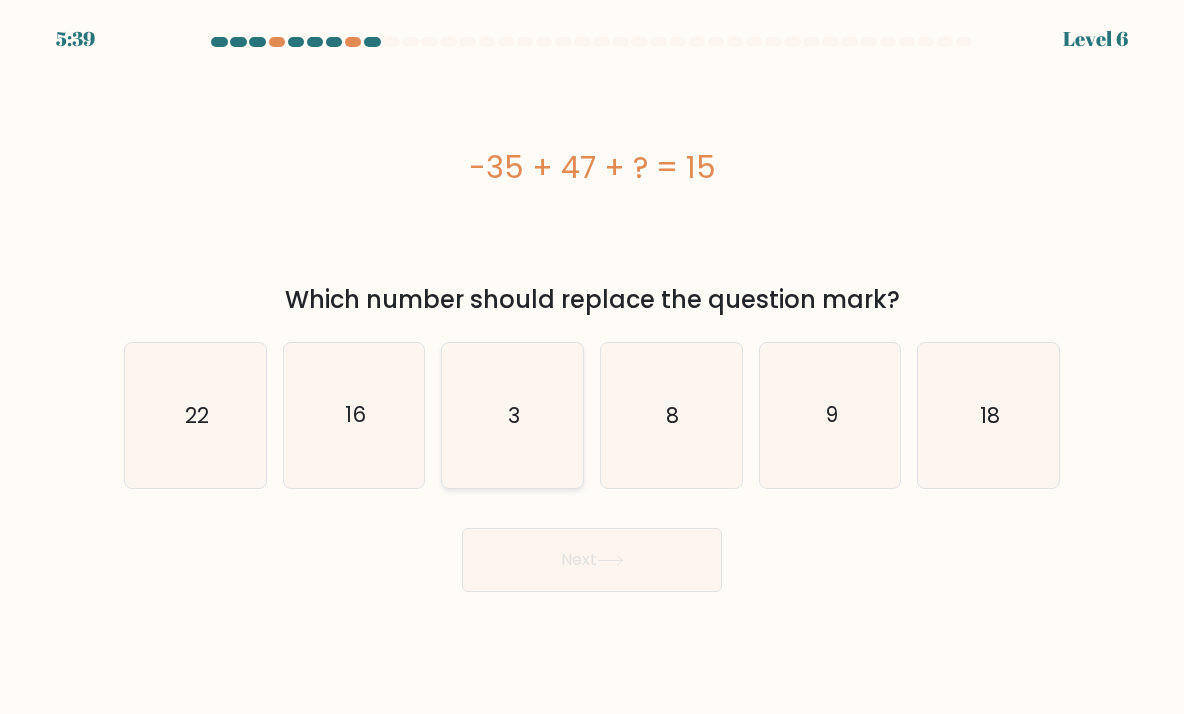click on "3" 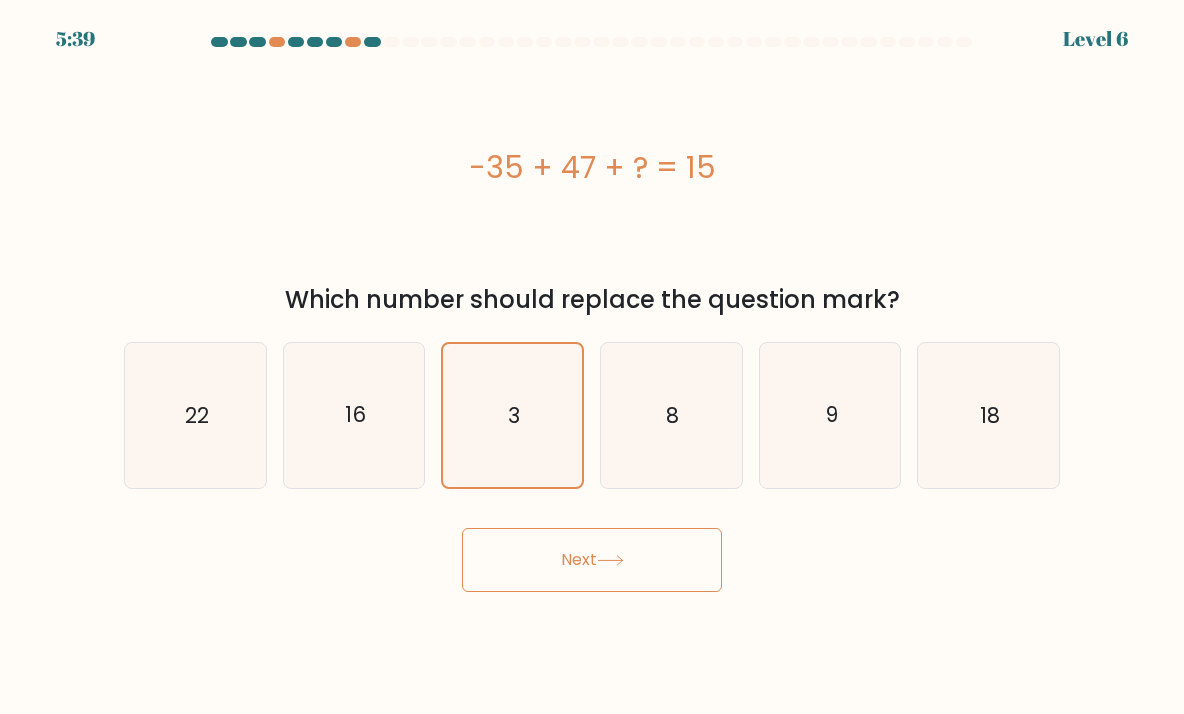 click on "Next" at bounding box center (592, 560) 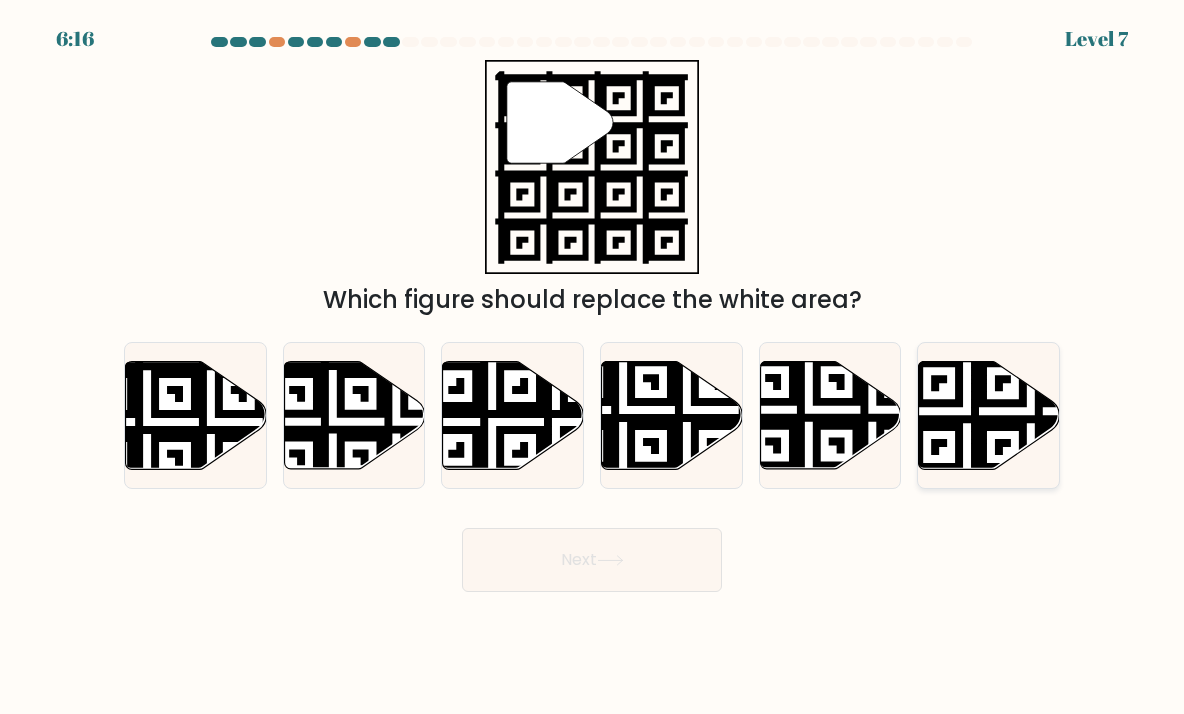 click 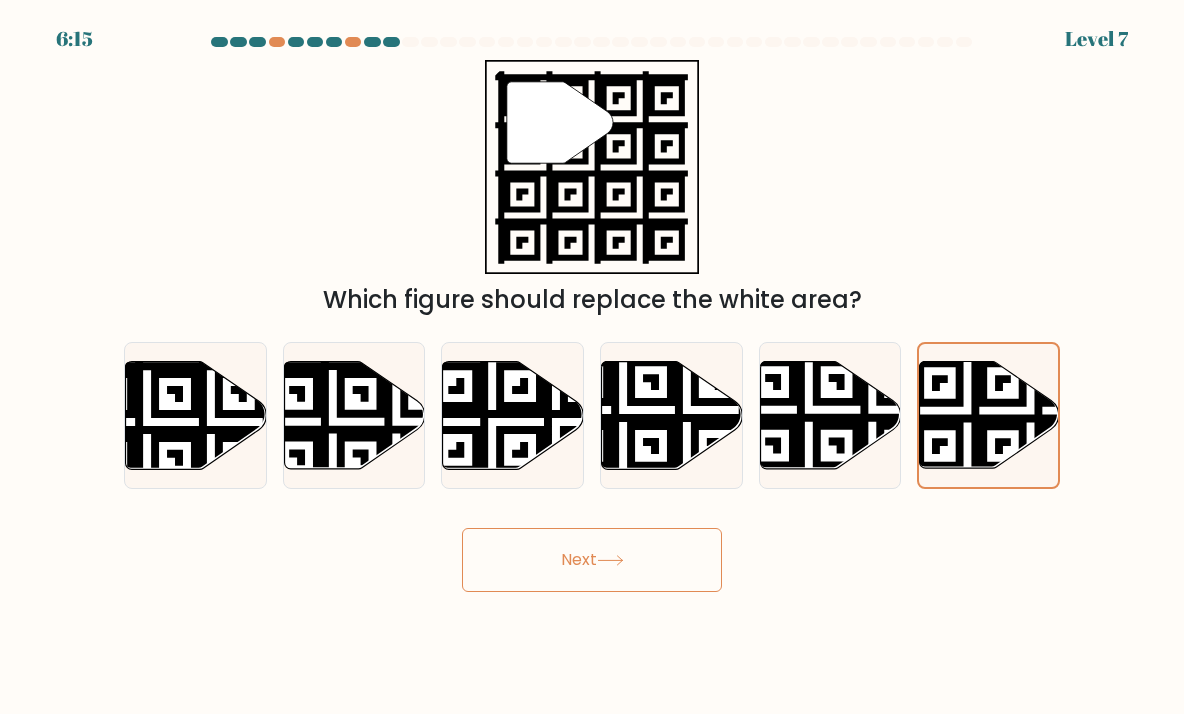 click on "Next" at bounding box center [592, 552] 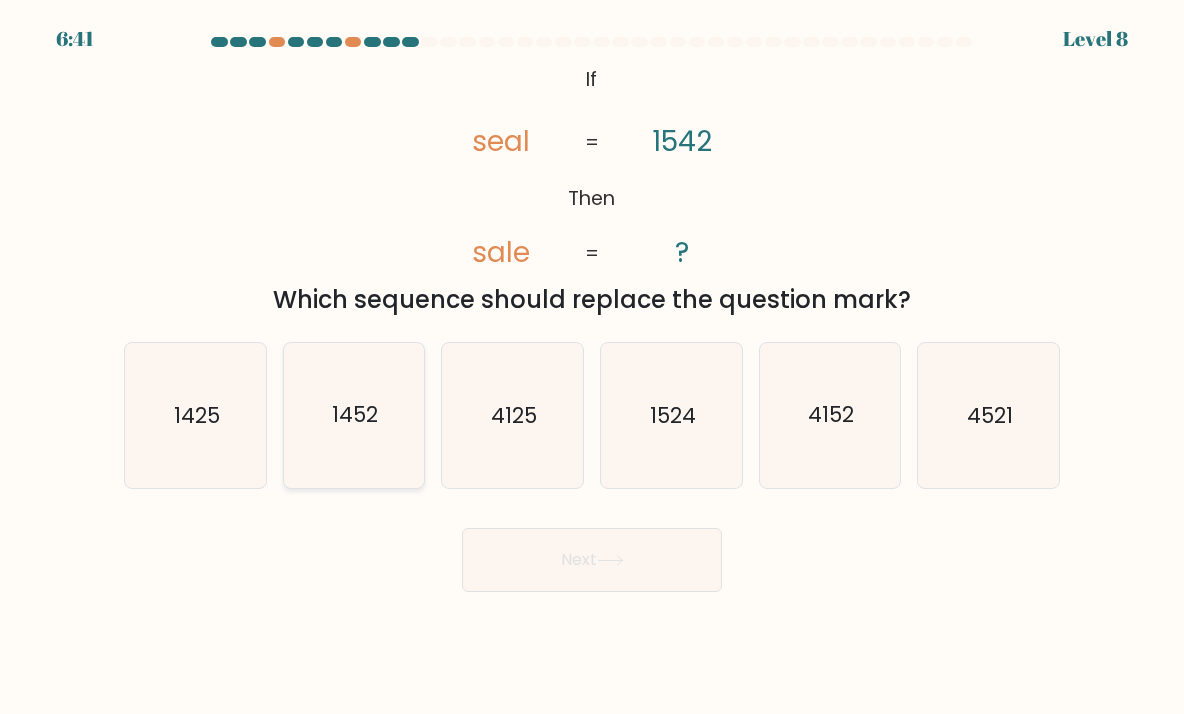 click on "1452" 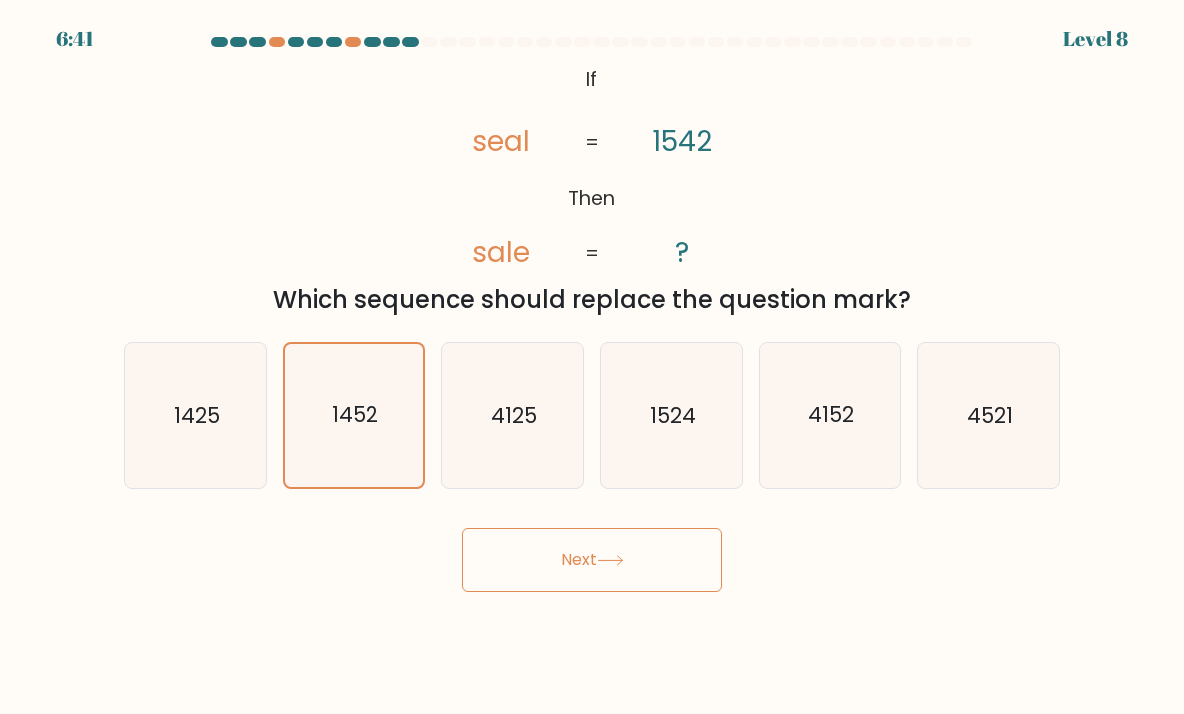 click on "Next" at bounding box center (592, 560) 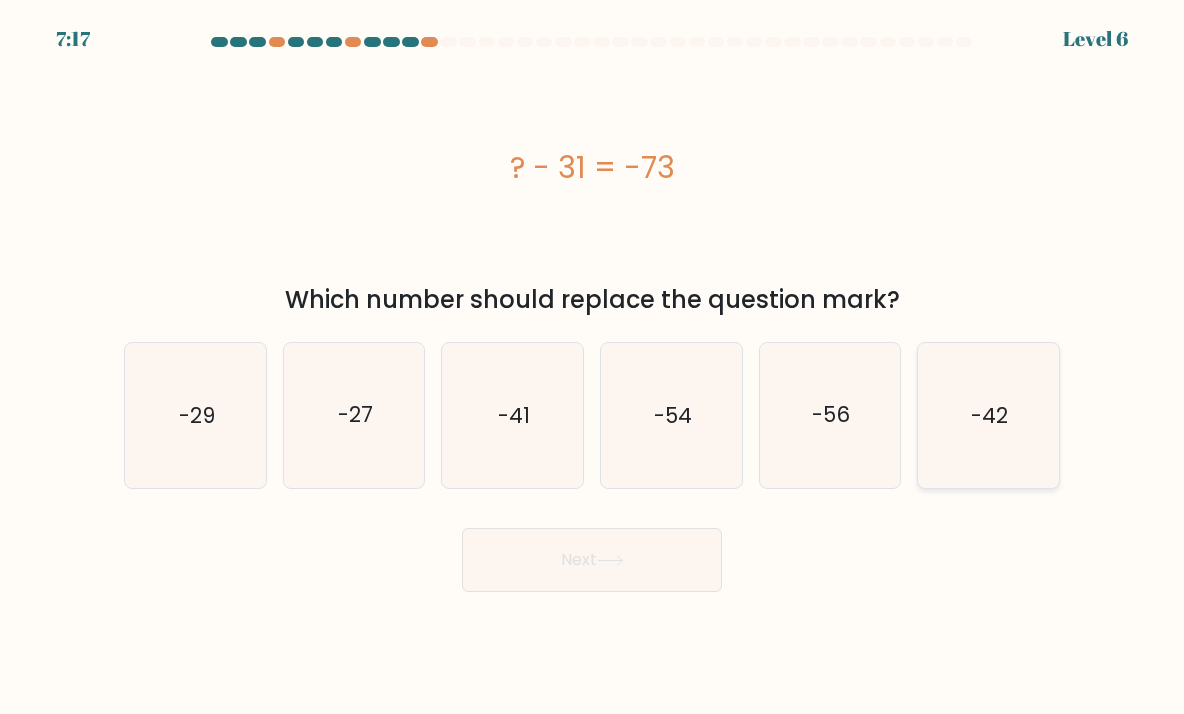 click on "-42" 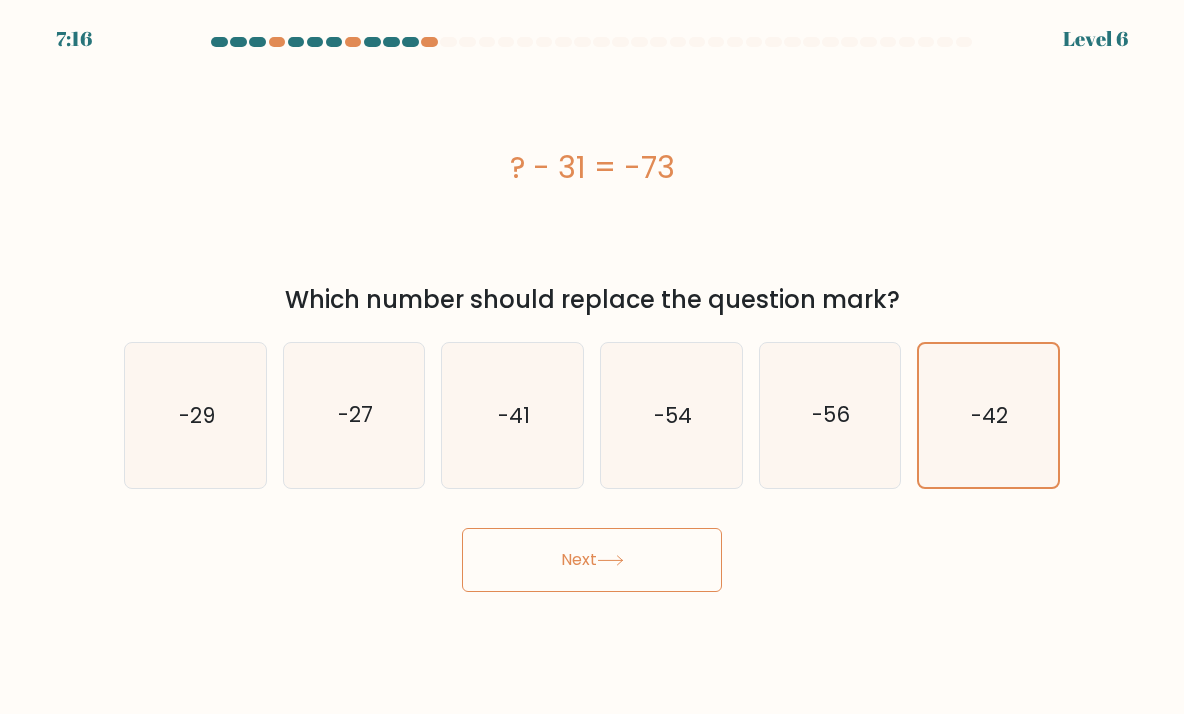 click on "Next" at bounding box center (592, 560) 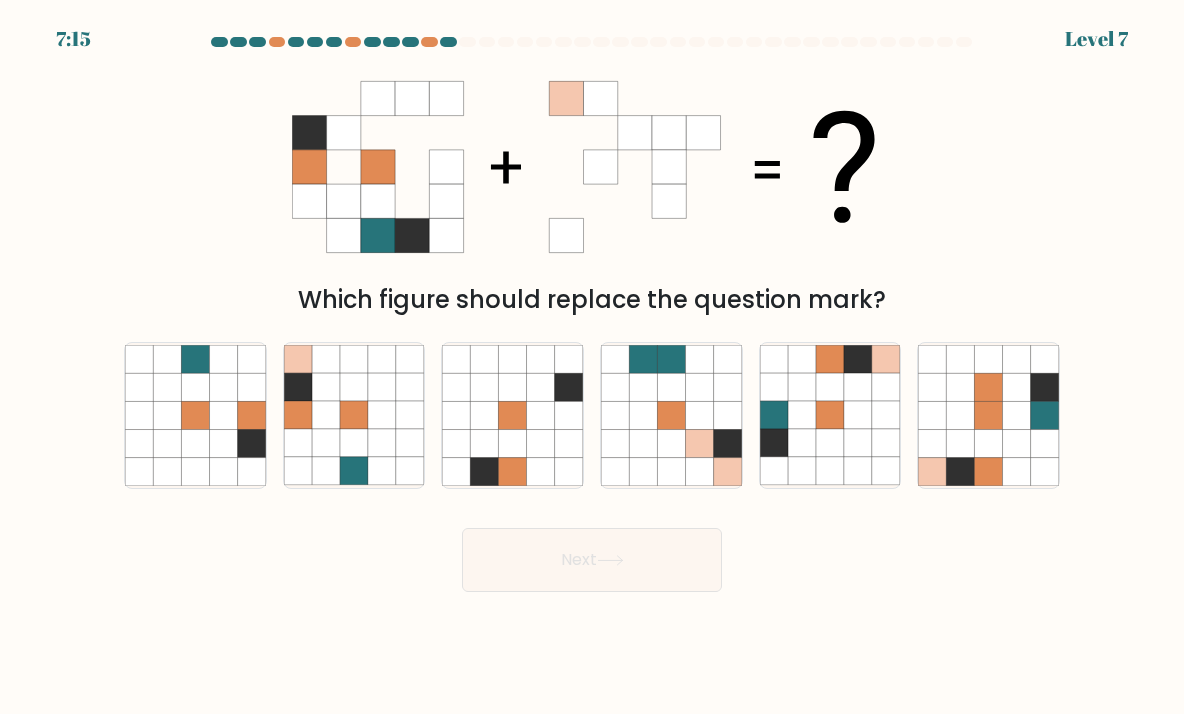 click on "Next" at bounding box center [592, 560] 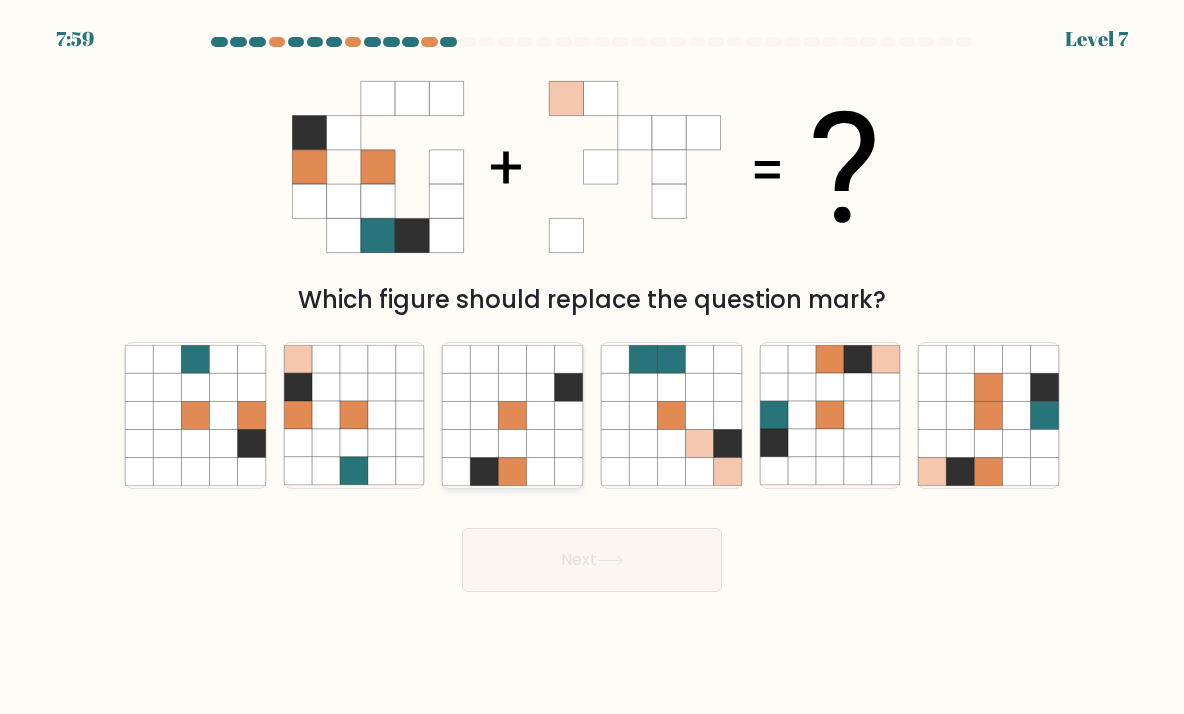 click 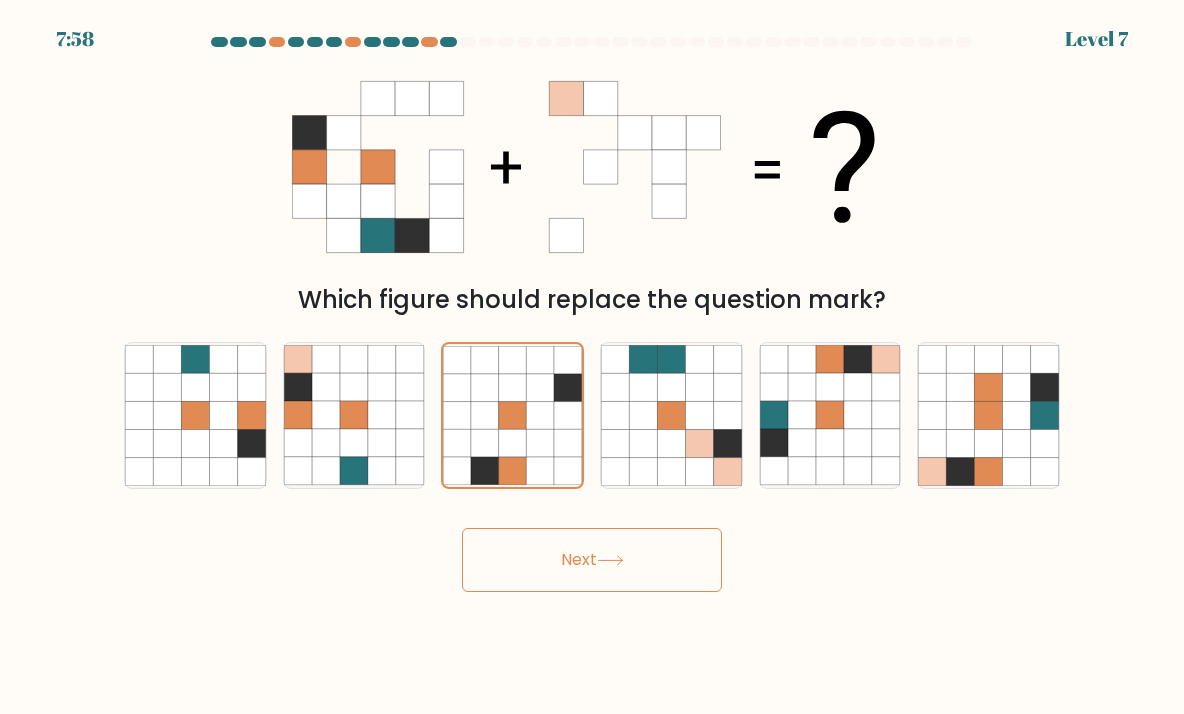 click on "Next" at bounding box center (592, 560) 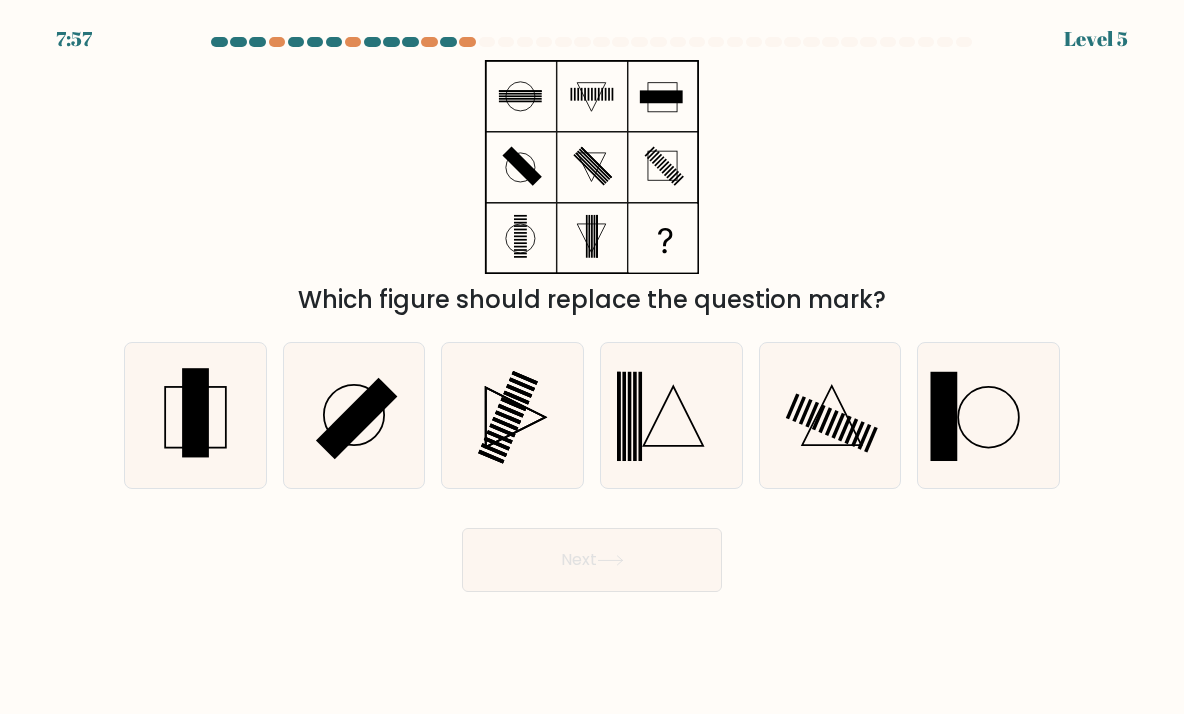 click on "Next" at bounding box center [592, 560] 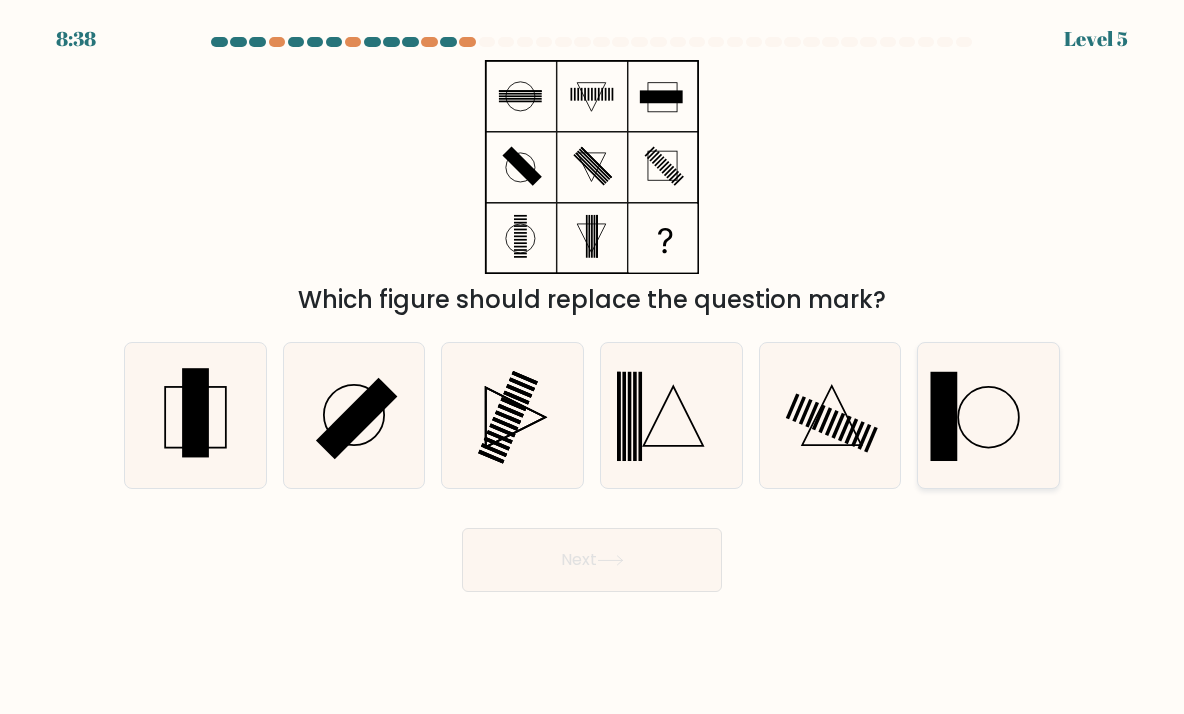 click 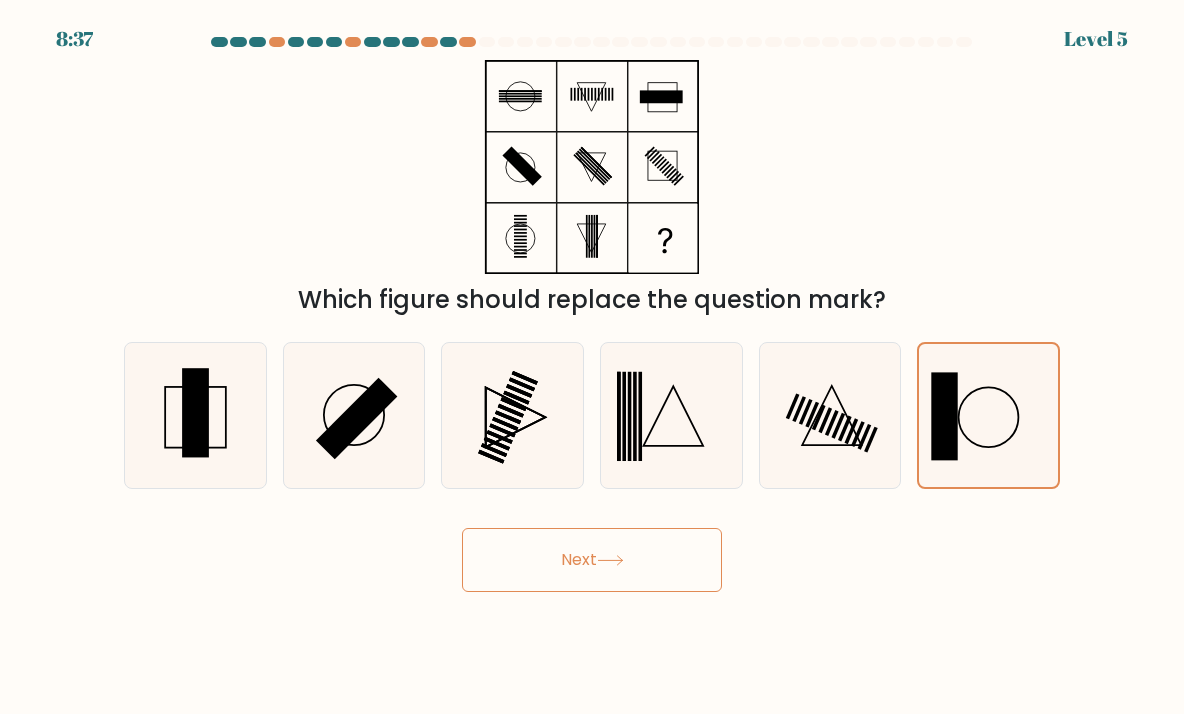 click on "Next" at bounding box center [592, 560] 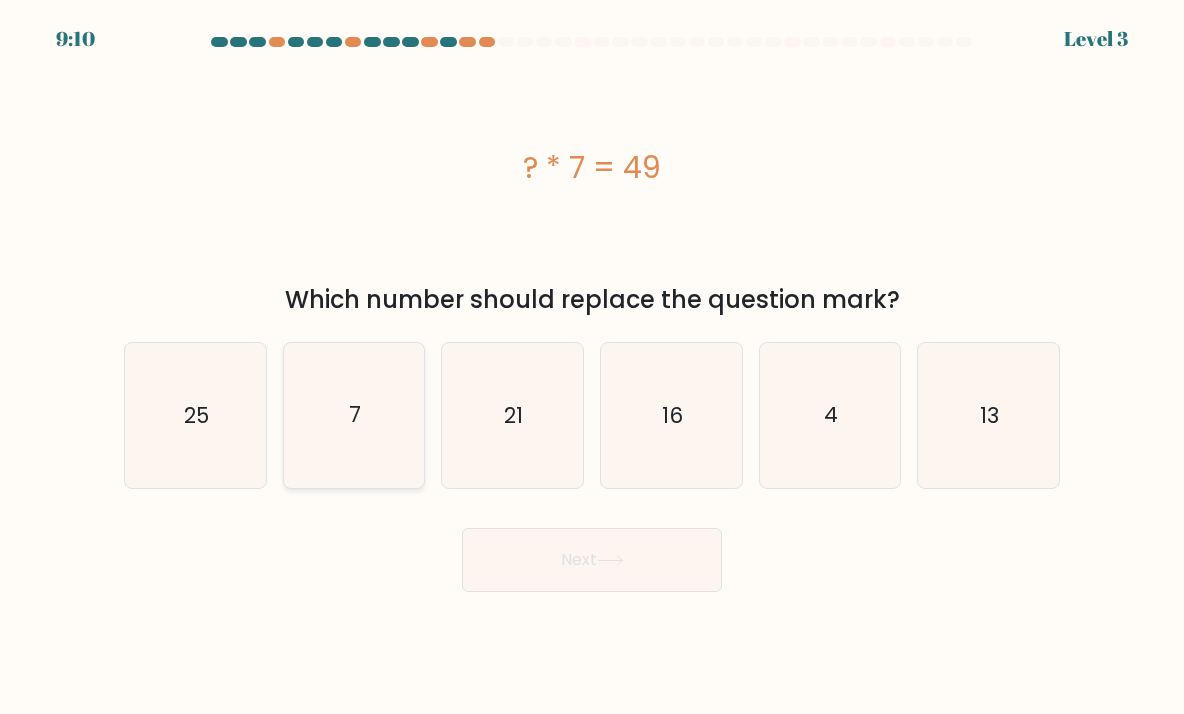click on "7" 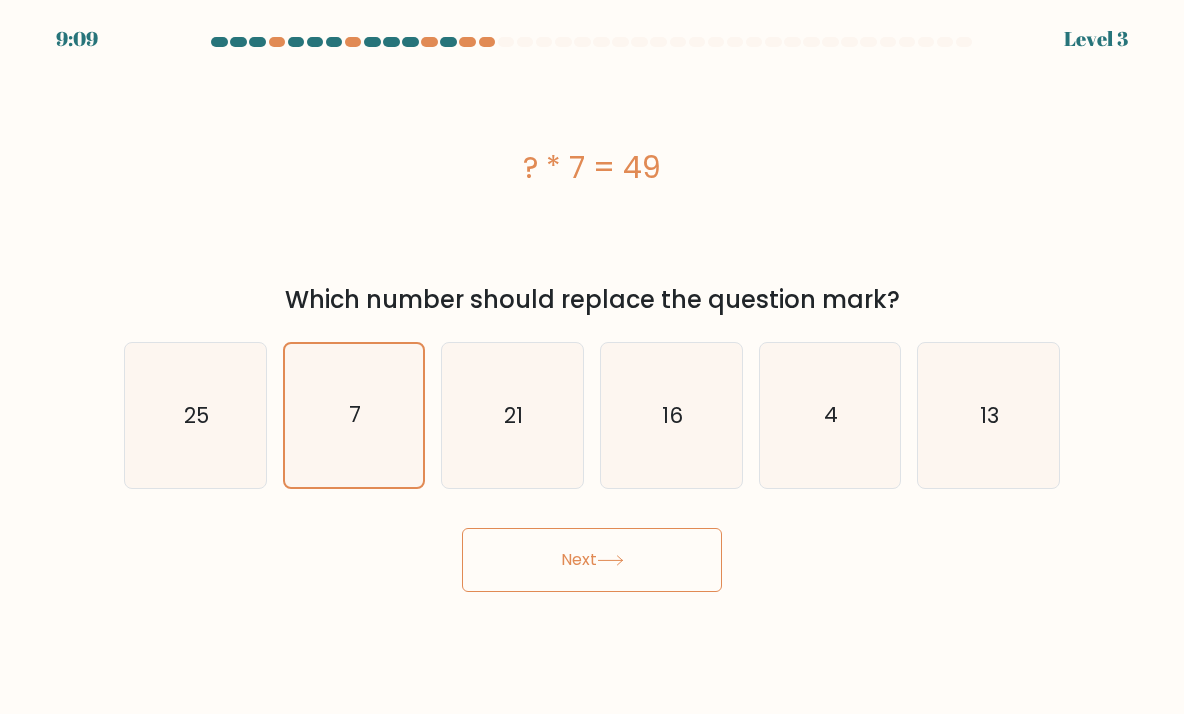 click on "Next" at bounding box center [592, 560] 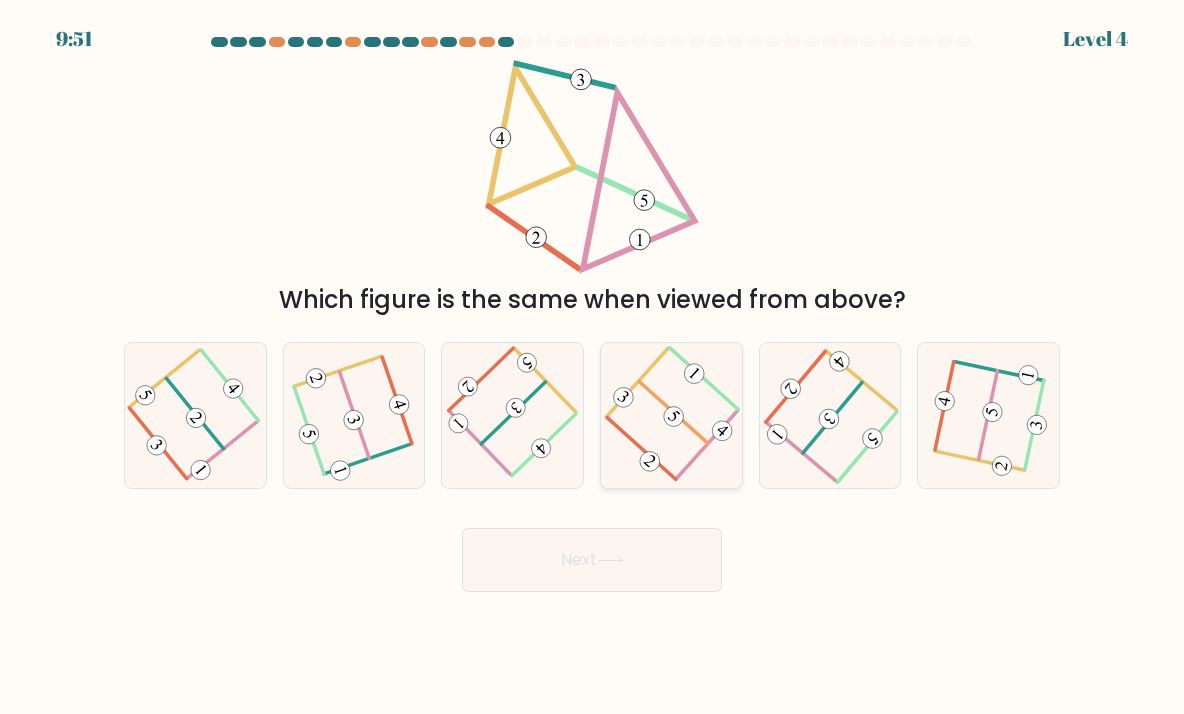 click 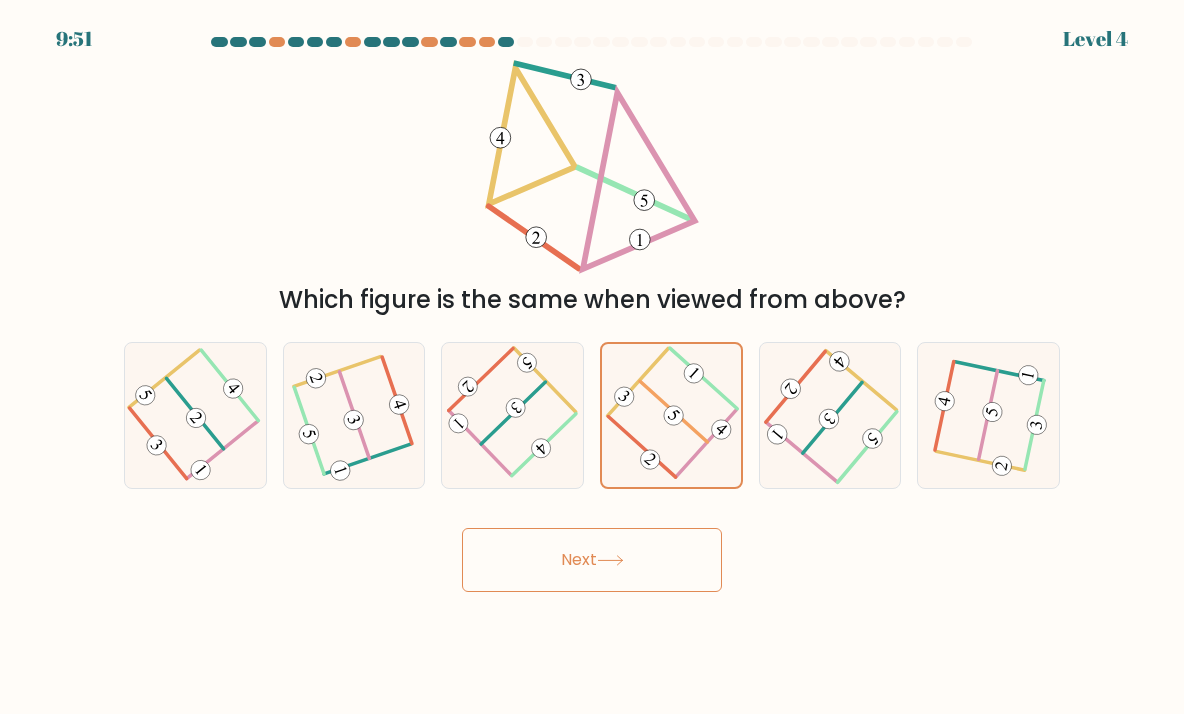 click on "Next" at bounding box center (592, 560) 